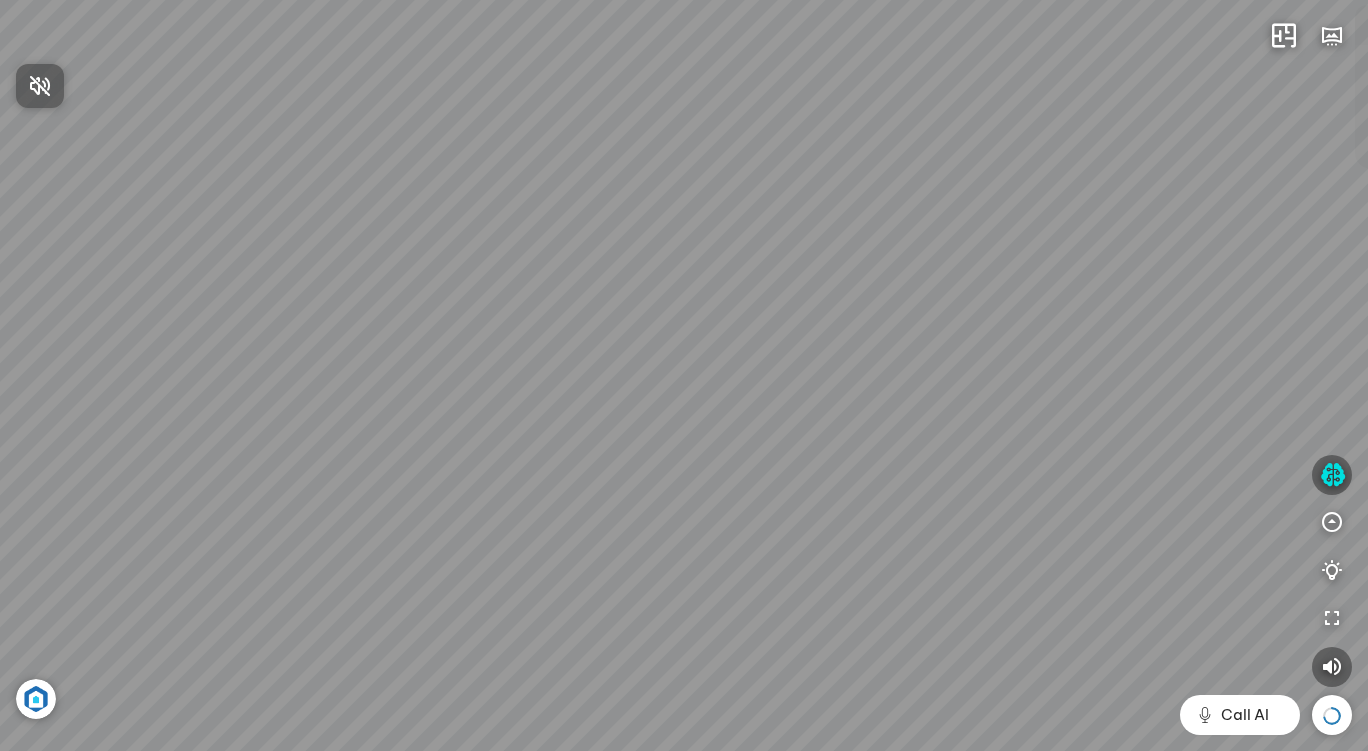 scroll, scrollTop: 0, scrollLeft: 0, axis: both 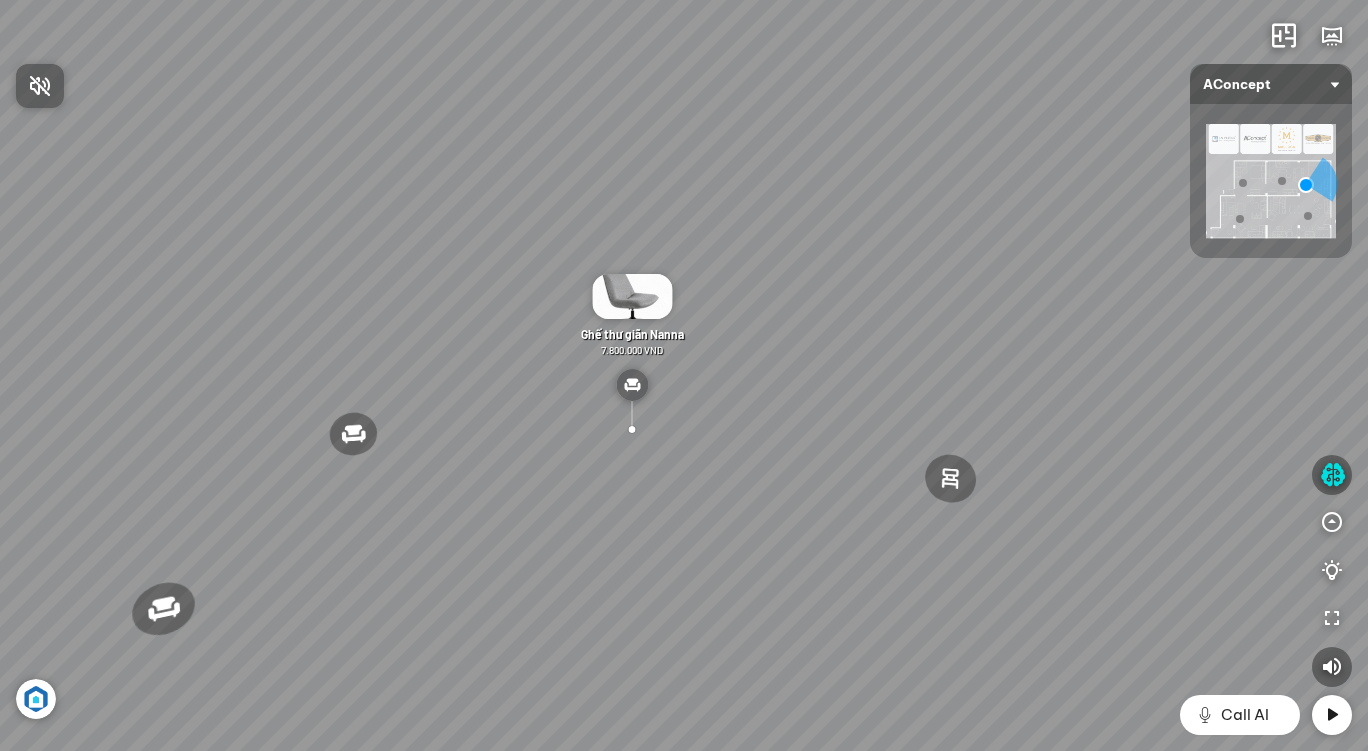 drag, startPoint x: 659, startPoint y: 422, endPoint x: 459, endPoint y: 382, distance: 203.96078 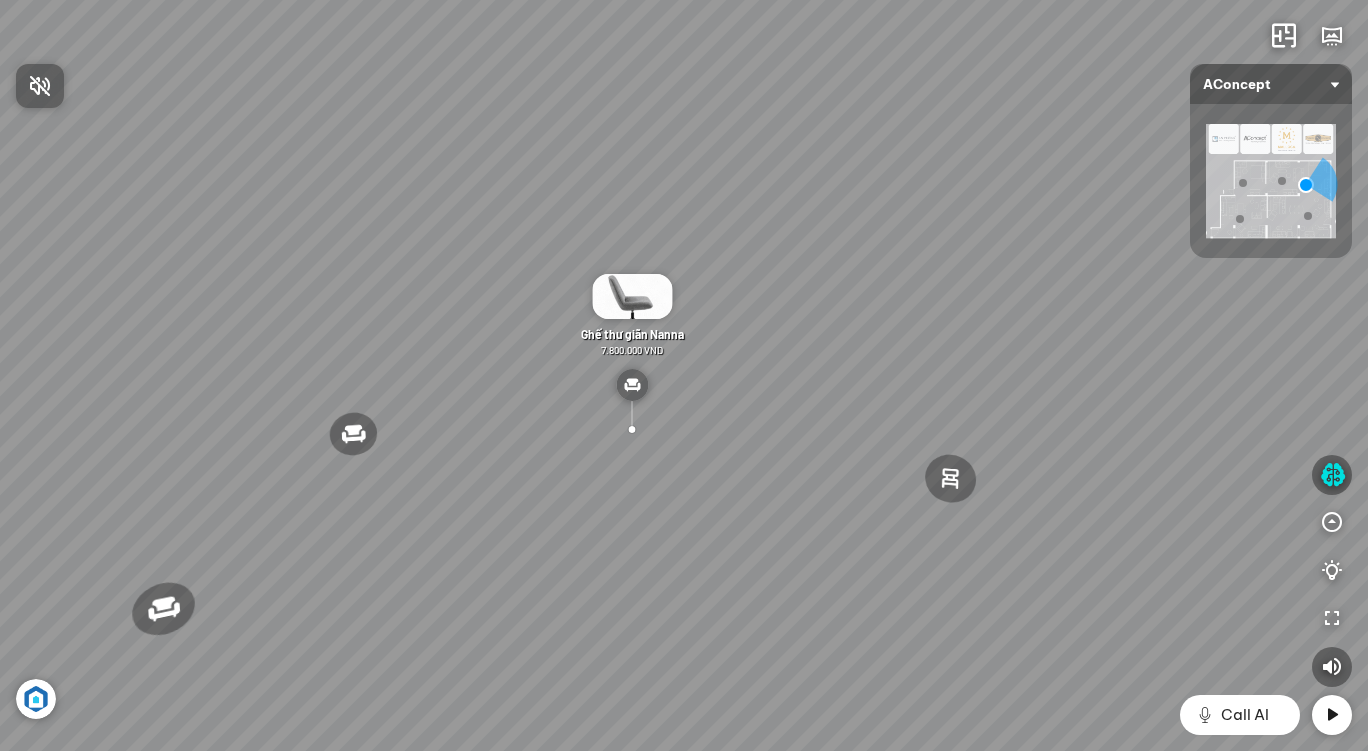 click at bounding box center [684, 375] 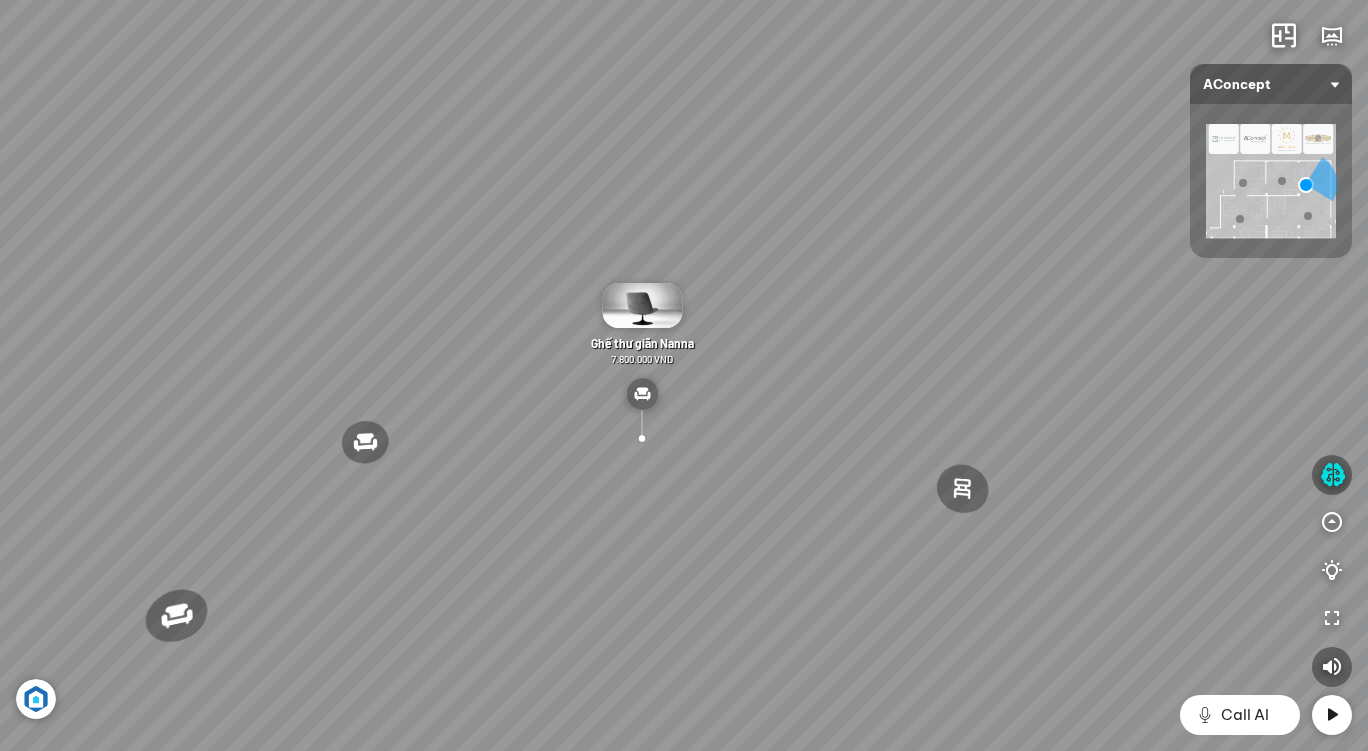 drag, startPoint x: 720, startPoint y: 630, endPoint x: 728, endPoint y: 640, distance: 12.806249 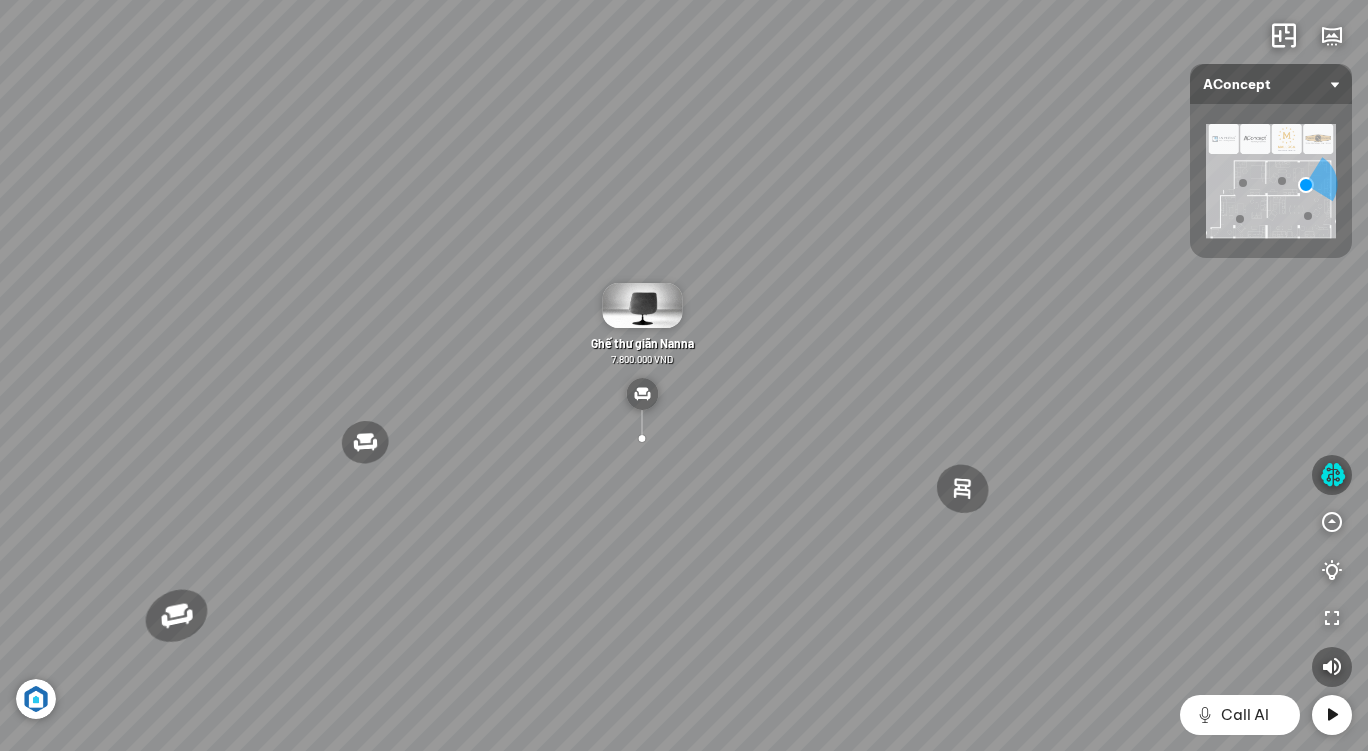 click on "Đèn trần Reno
[PRICE] [CURRENCY]
Giường ngủ Palima
[PRICE] [CURRENCY]
Bàn Cafe Tess
[PRICE] [CURRENCY]
Ghế làm việc Winslow
[PRICE] [CURRENCY]" at bounding box center (684, 375) 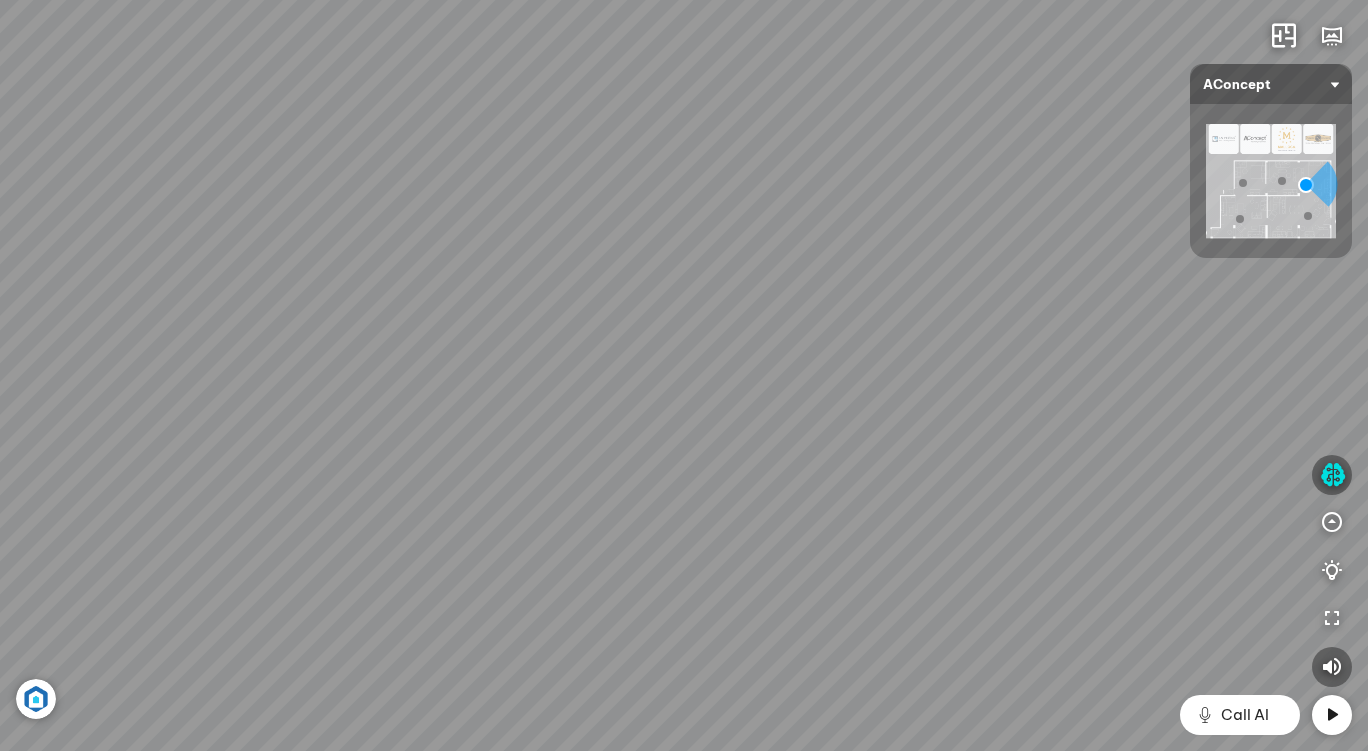 drag, startPoint x: 691, startPoint y: 614, endPoint x: 548, endPoint y: 573, distance: 148.76155 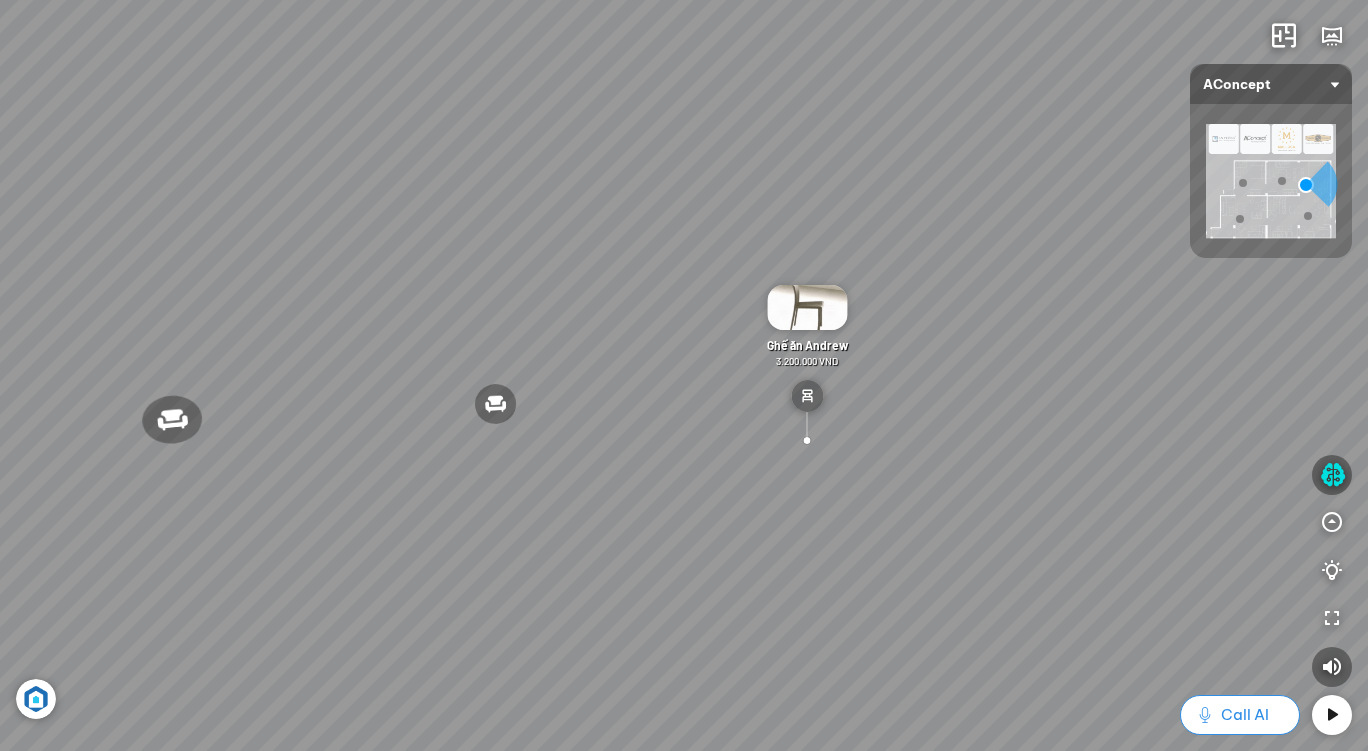 click on "Call AI" at bounding box center (1245, 715) 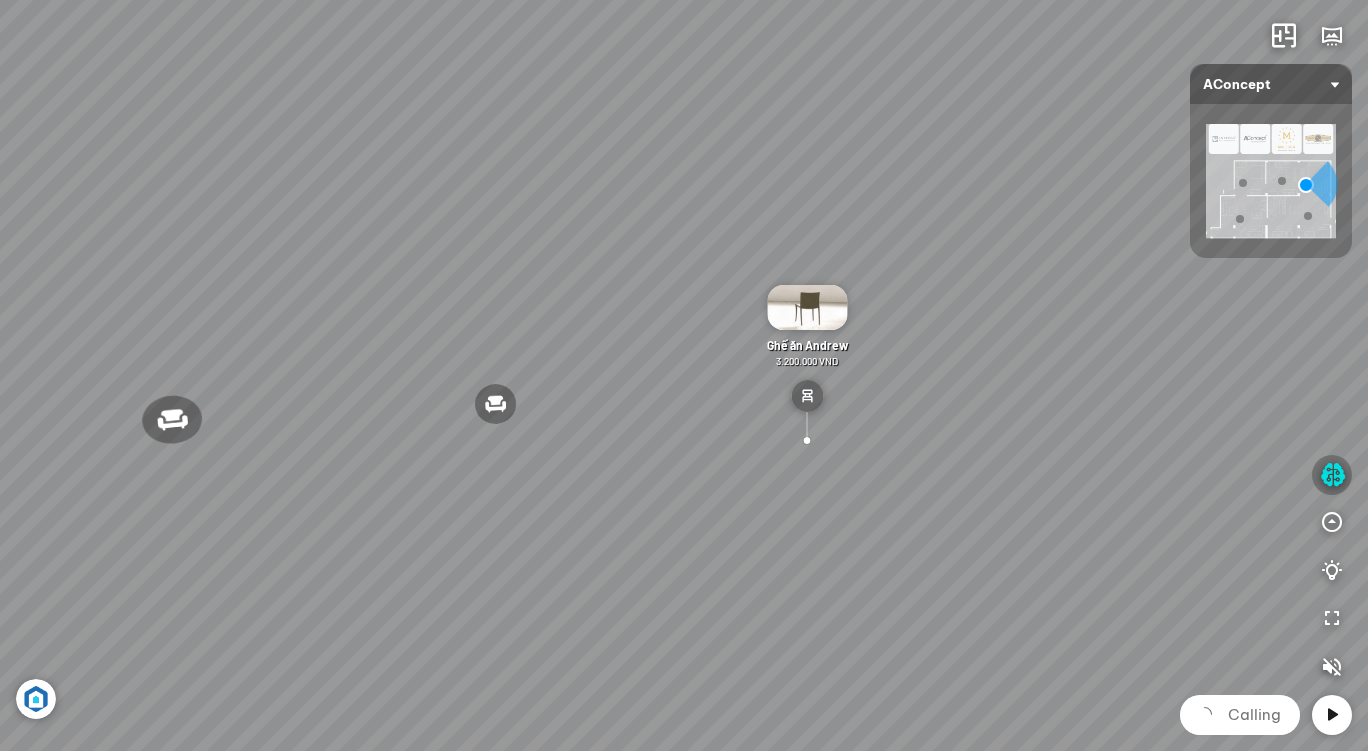 click at bounding box center (1332, 475) 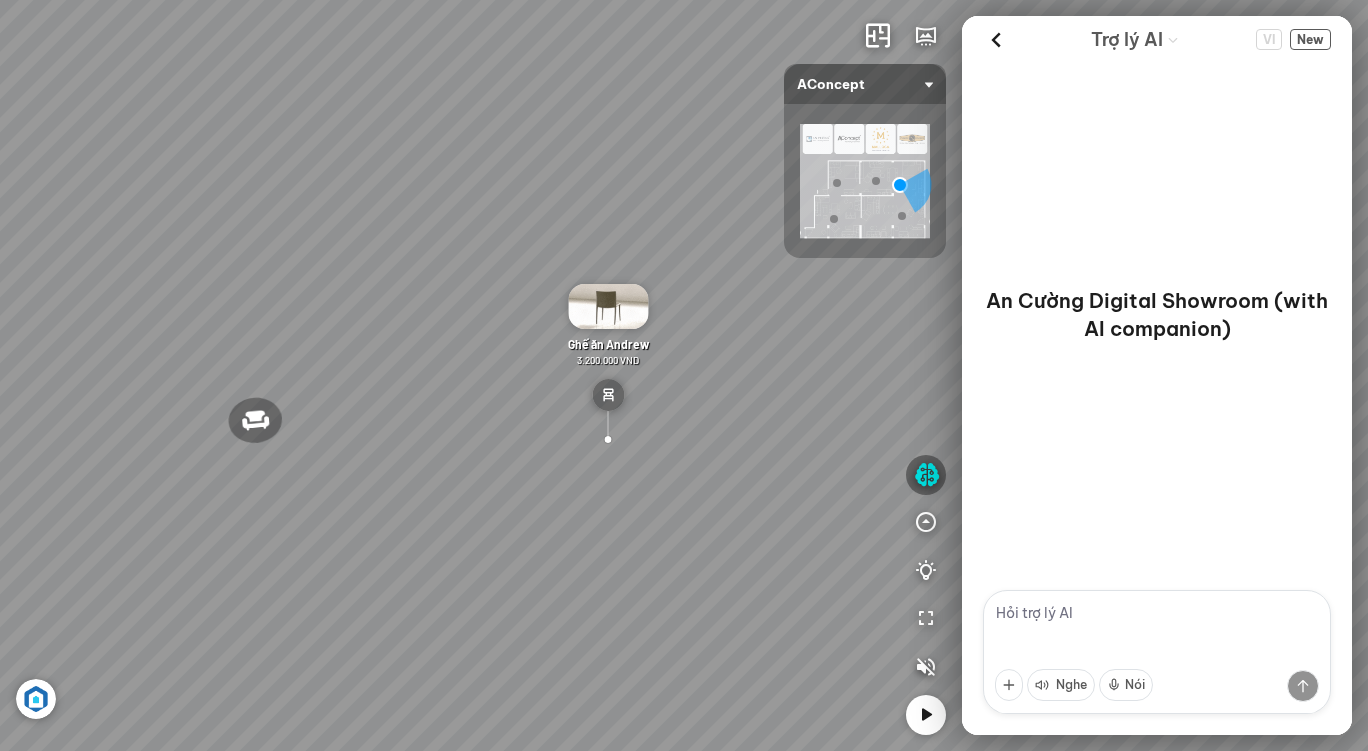 click at bounding box center (1157, 652) 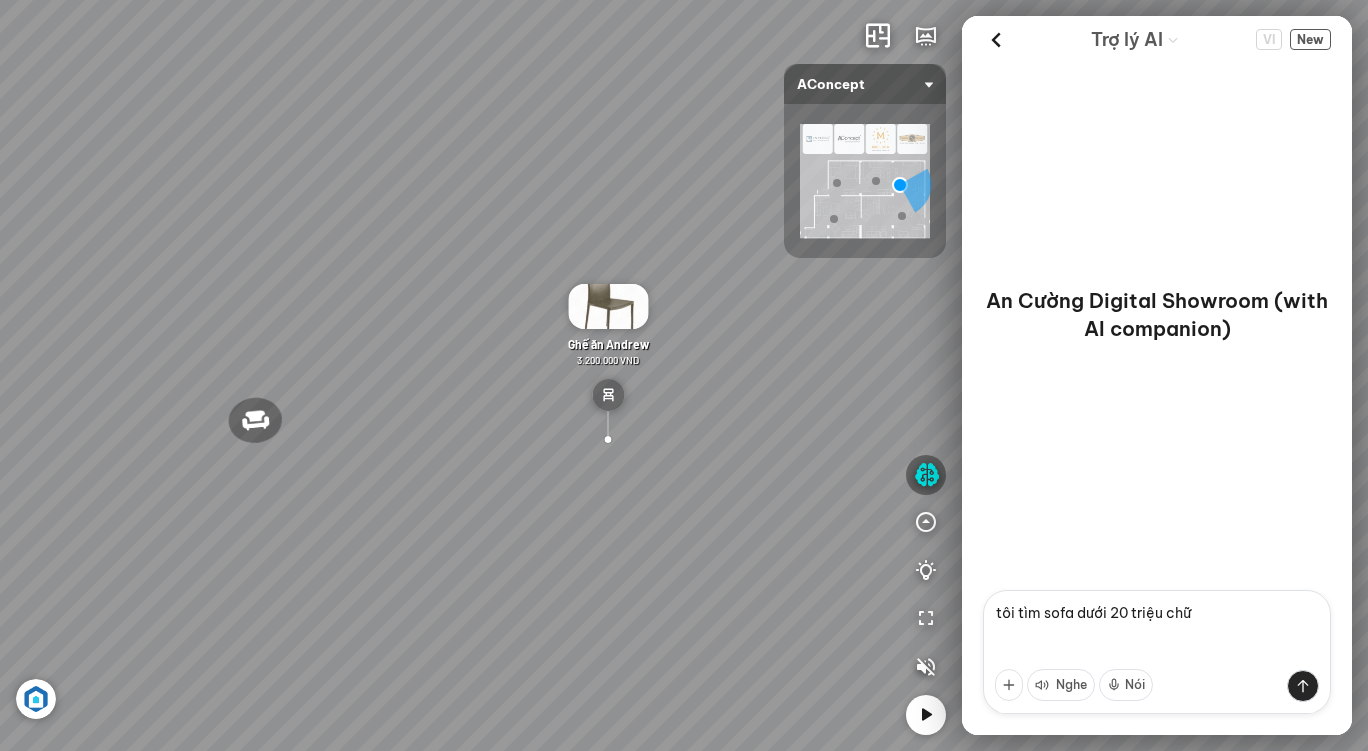 type on "Trợ lý AI VI New tôi tìm sofa dưới 20 triệu chữ i Tuyệt vời! Tôi đã tìm thấy 3 lựa chọn ghế sofa phù hợp với yêu cầu của bạn, tất cả đều dưới [PRICE] [CURRENCY] và mang đến sự thoải mái cùng phong cách hiện đại:
Sofa 3 chỗ Jonna vải Holly : Với mức giá [PRICE] [CURRENCY], đây là một chiếc sofa hiện đại, tối giản và trung tính. Vải Holly màu xám cát bền đẹp, rất phù hợp cho gia đình có trẻ nhỏ hoặc thú cưng vì dễ dàng vệ sinh.
Sofa 3 chỗ Adelaide : Giá [PRICE] [CURRENCY], sofa Adelaide được bọc vải Malmo bền bỉ, mang đến vẻ ngoài thanh lịch và hiện đại, lý tưởng cho không gian sống đương đại.
Sofa 3 chỗ Sunderland : Với giá [PRICE] [CURRENCY], sofa Sunderland nổi bật với thiết kế Scandinavian nhẹ nhàng, linh hoạt và cực kỳ êm ái nhờ hệ thống lò xo zig-zag cùng đệm lưng thoải mái.
View Sofa 3 chỗ Adelaide" 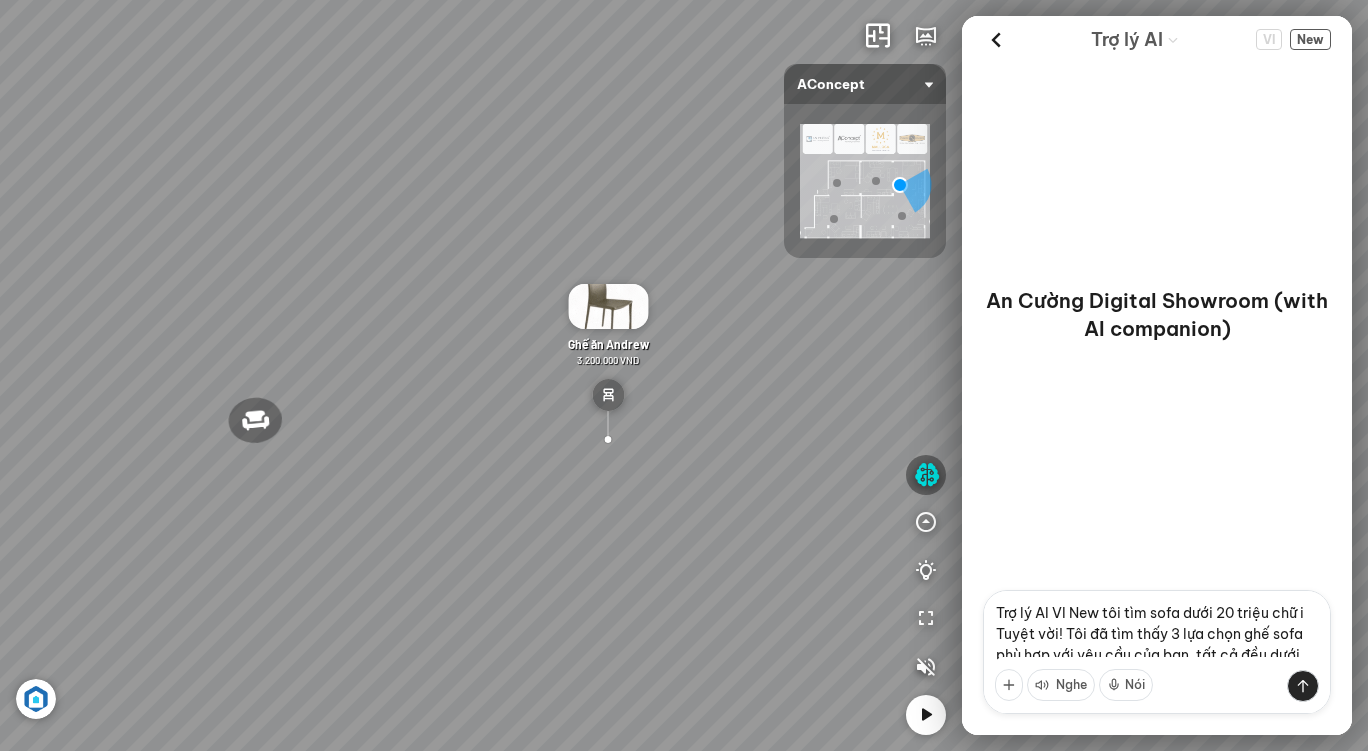 type 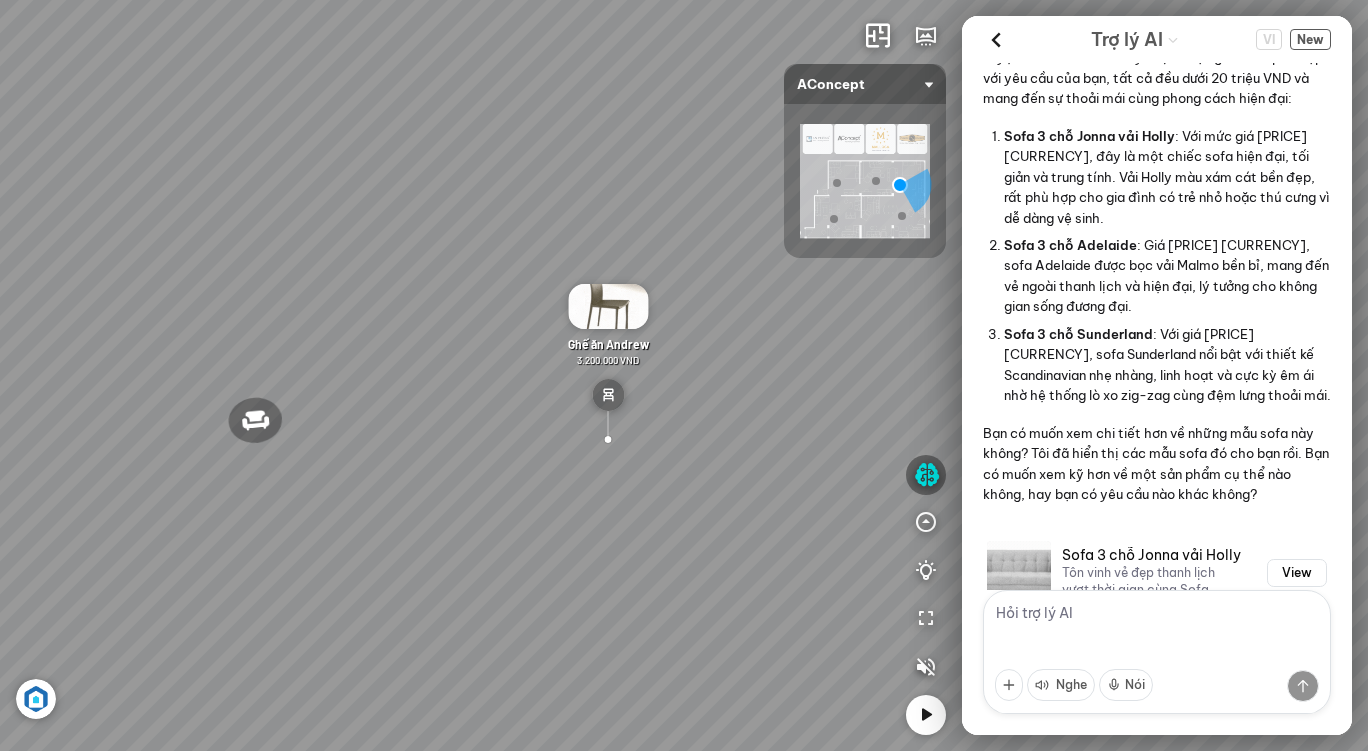scroll, scrollTop: 412, scrollLeft: 0, axis: vertical 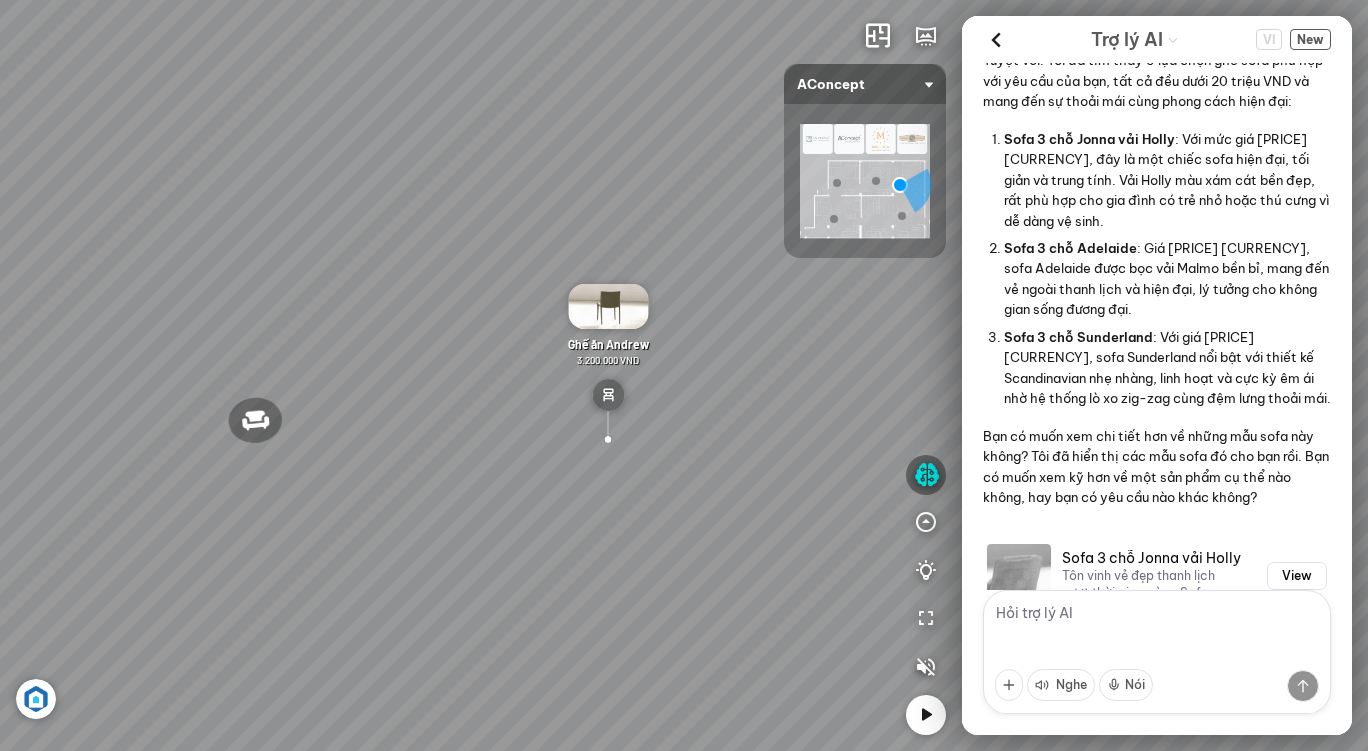 click on "View" at bounding box center [1297, 738] 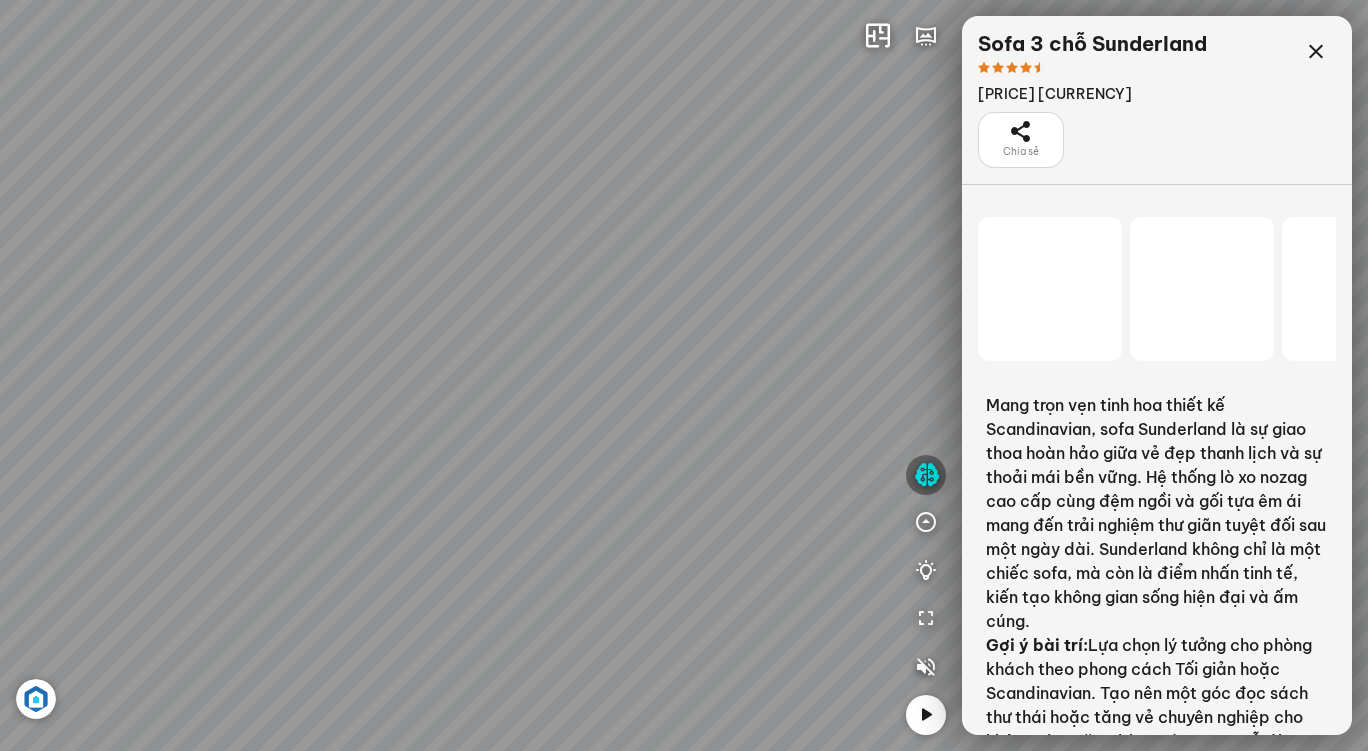 scroll, scrollTop: 9194, scrollLeft: 0, axis: vertical 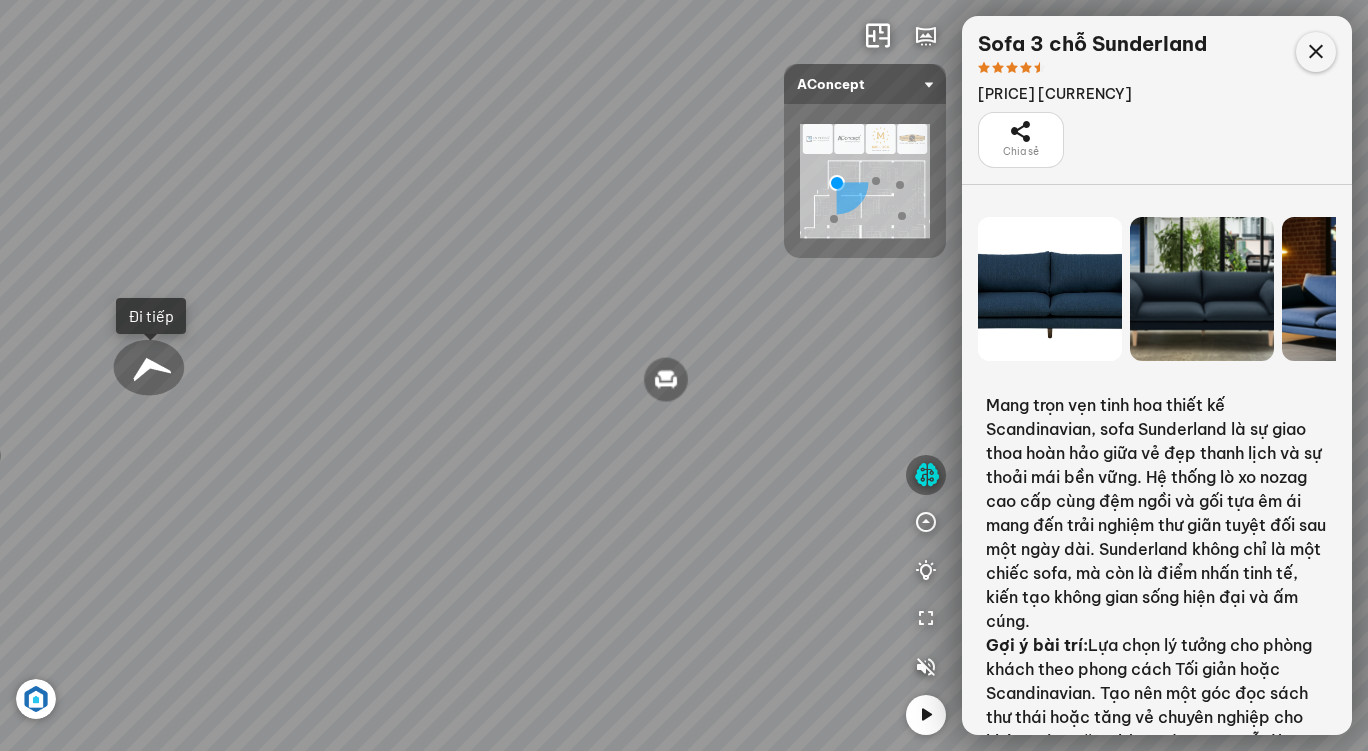 click at bounding box center [1316, 52] 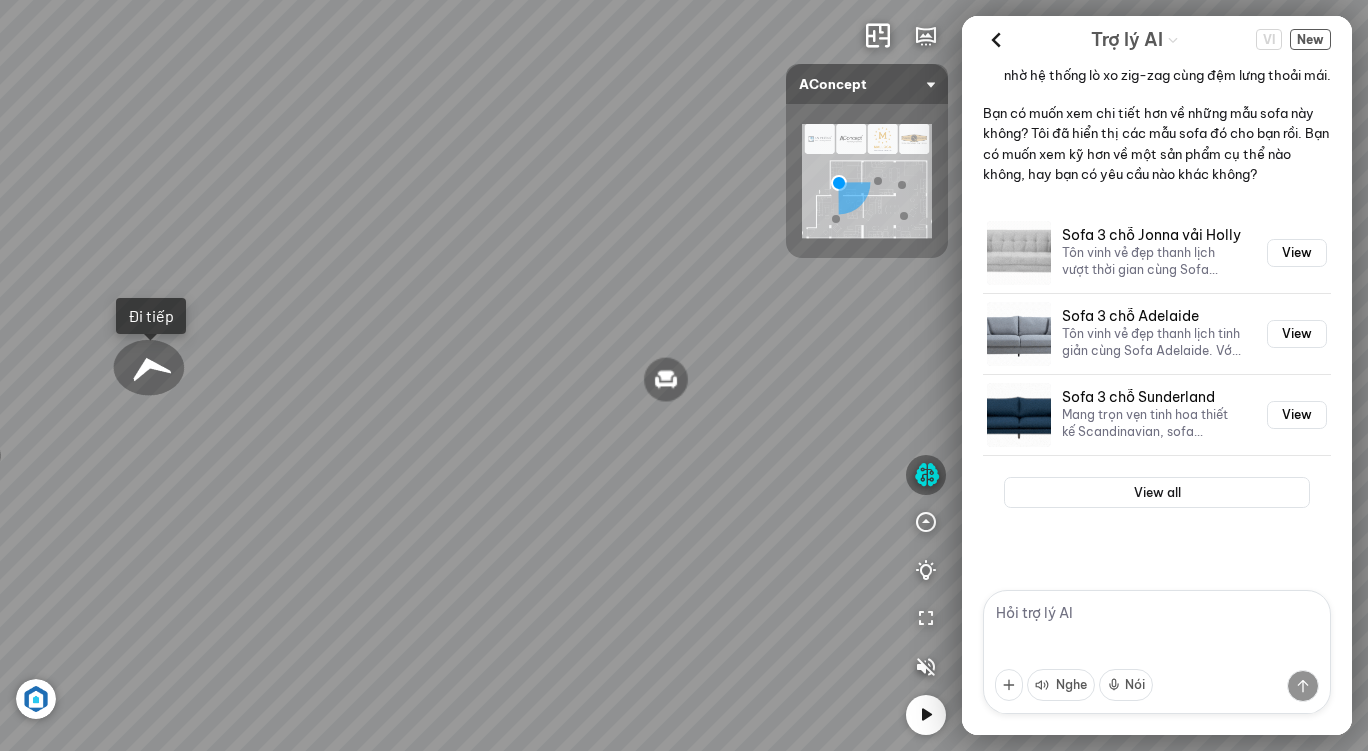 scroll, scrollTop: 449, scrollLeft: 0, axis: vertical 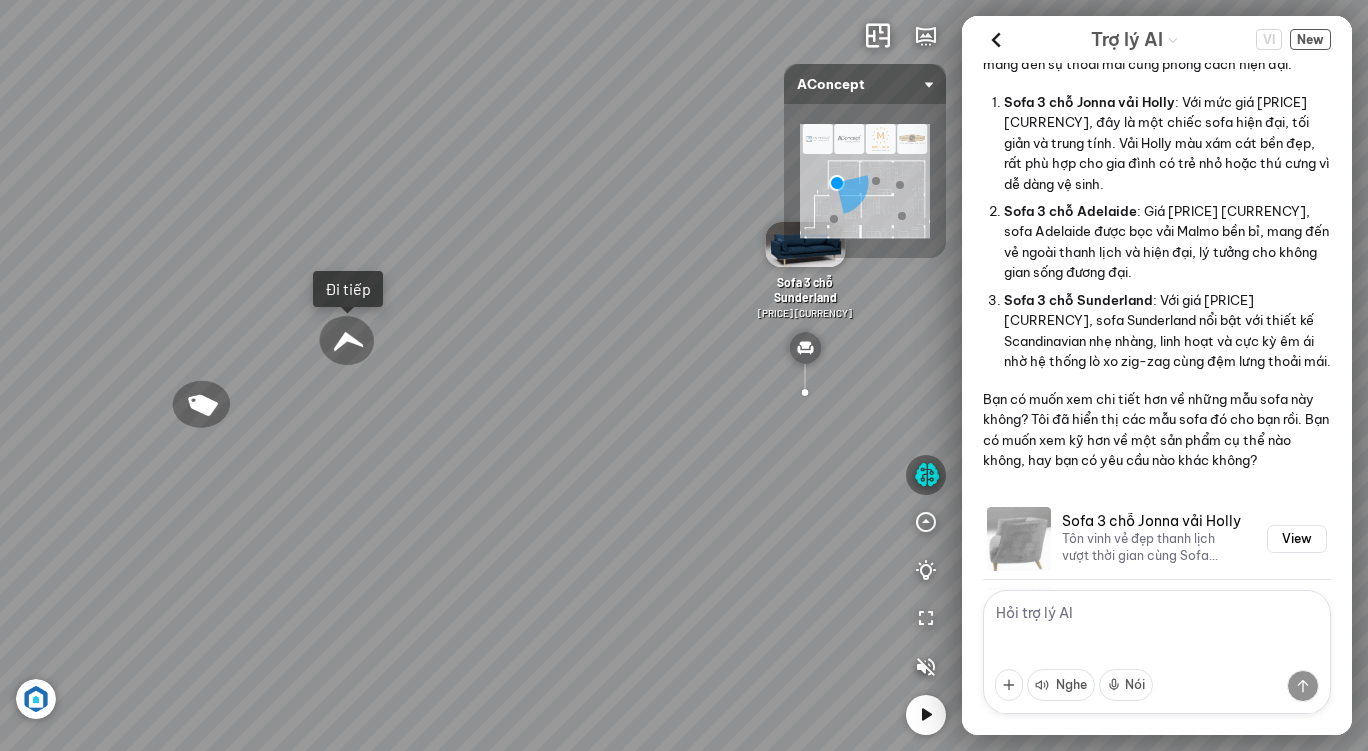 drag, startPoint x: 207, startPoint y: 496, endPoint x: 596, endPoint y: 506, distance: 389.1285 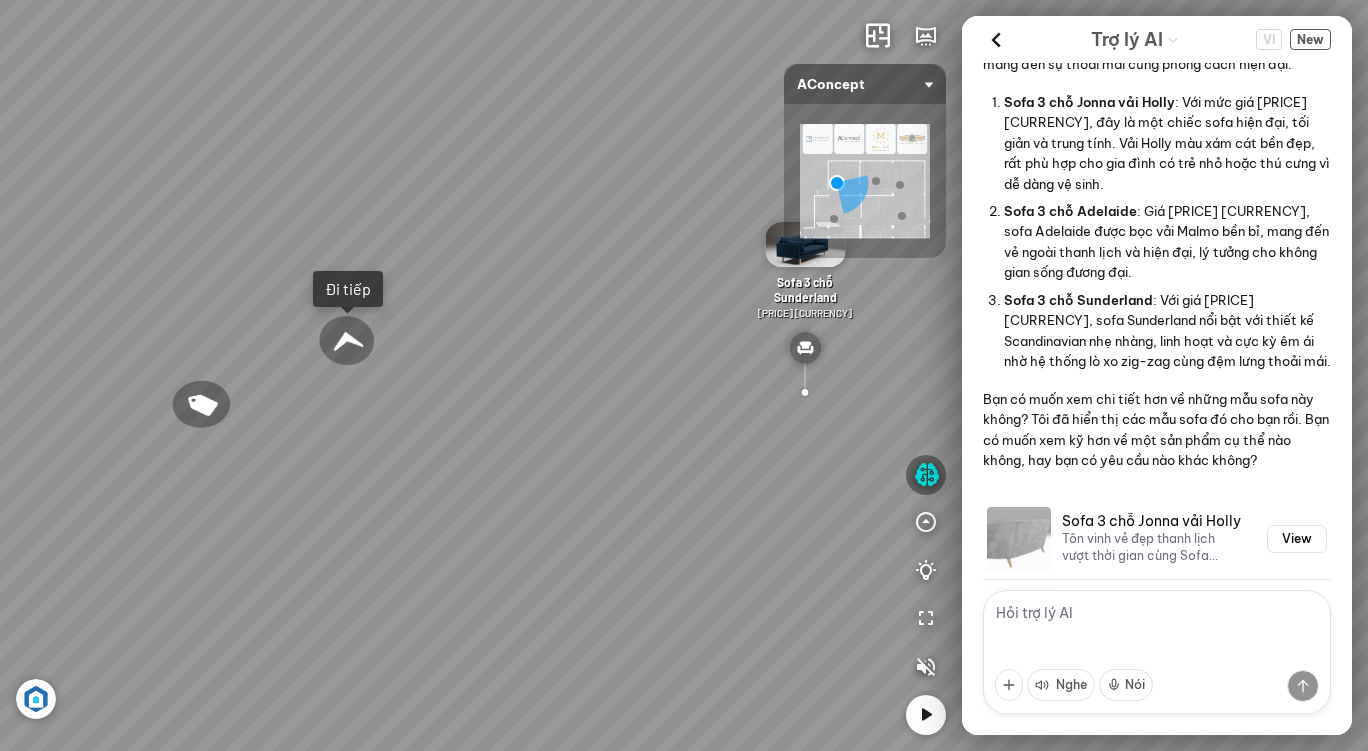 click on "Bàn Cafe Cadiz
[PRICE] [CURRENCY]
Sofa 3 chỗ Sunderland
[PRICE] [CURRENCY]
Tủ đầu giường Florence
[PRICE] [CURRENCY]
Đi tiếp
Đi tiếp" at bounding box center [684, 375] 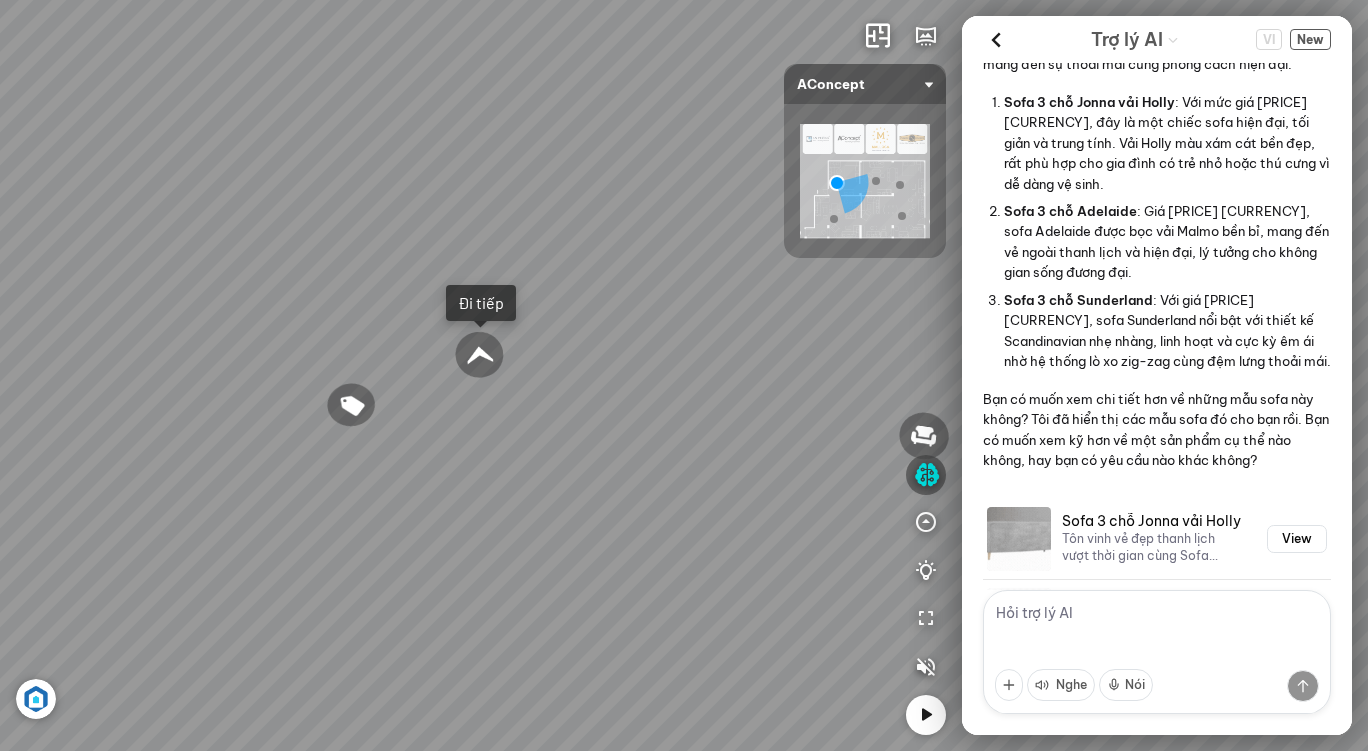 drag, startPoint x: 278, startPoint y: 441, endPoint x: 446, endPoint y: 492, distance: 175.5705 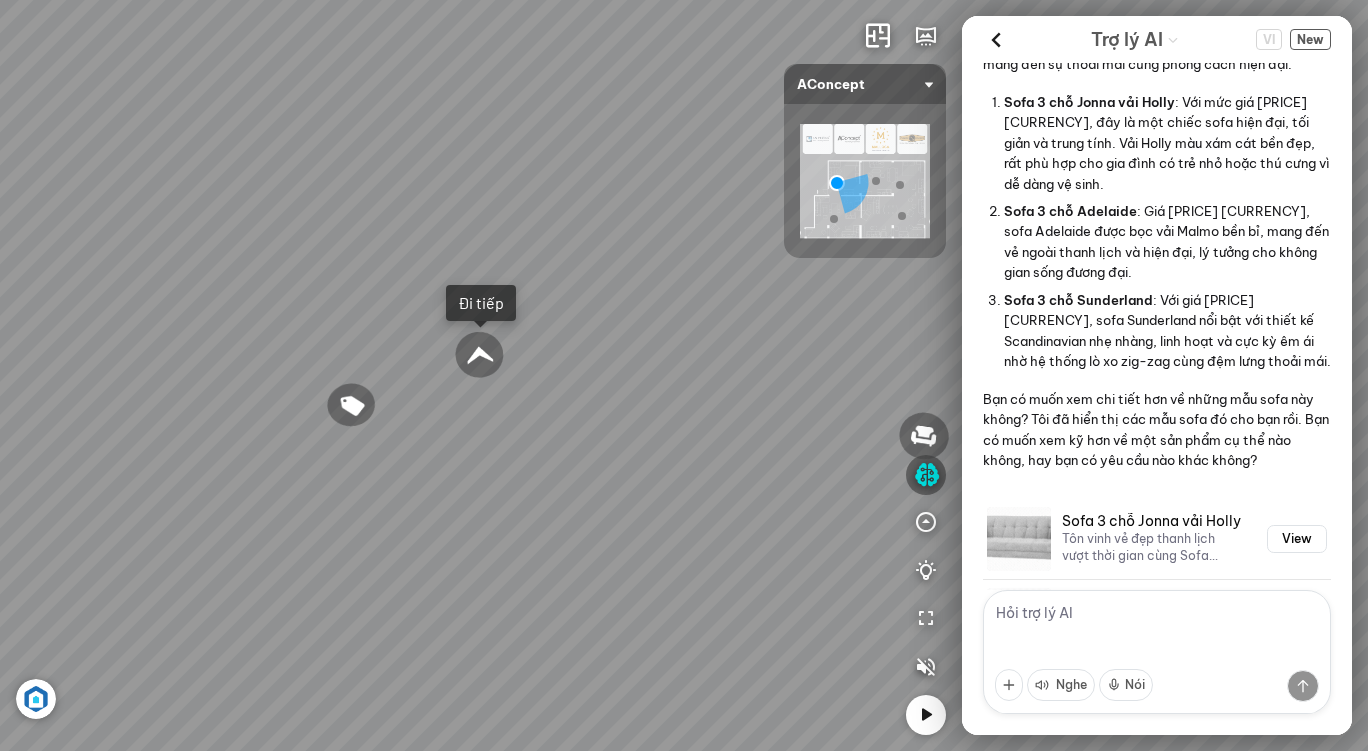 click on "Bàn Cafe Cadiz
[PRICE] [CURRENCY]
Sofa 3 chỗ Sunderland
[PRICE] [CURRENCY]
Tủ đầu giường Florence
[PRICE] [CURRENCY]
Đi tiếp
Đi tiếp" at bounding box center (684, 375) 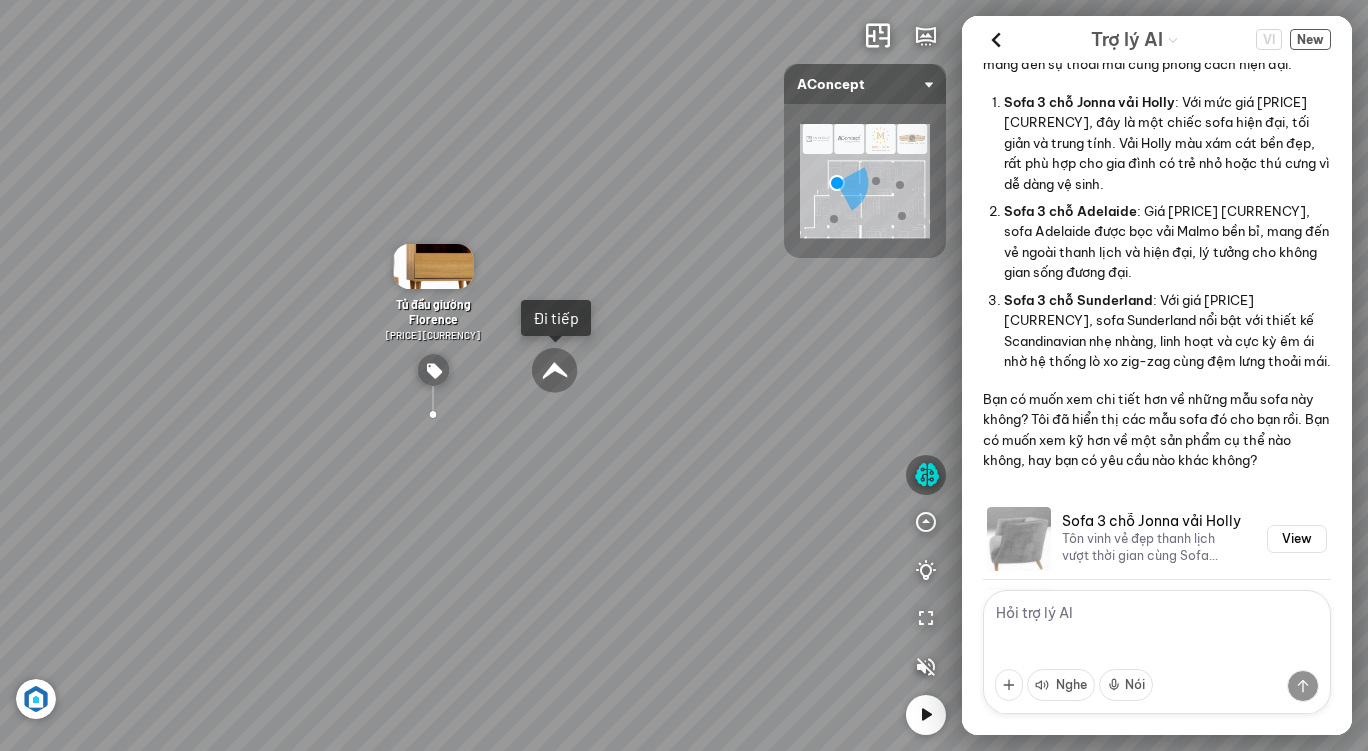 drag, startPoint x: 390, startPoint y: 579, endPoint x: 703, endPoint y: 678, distance: 328.28342 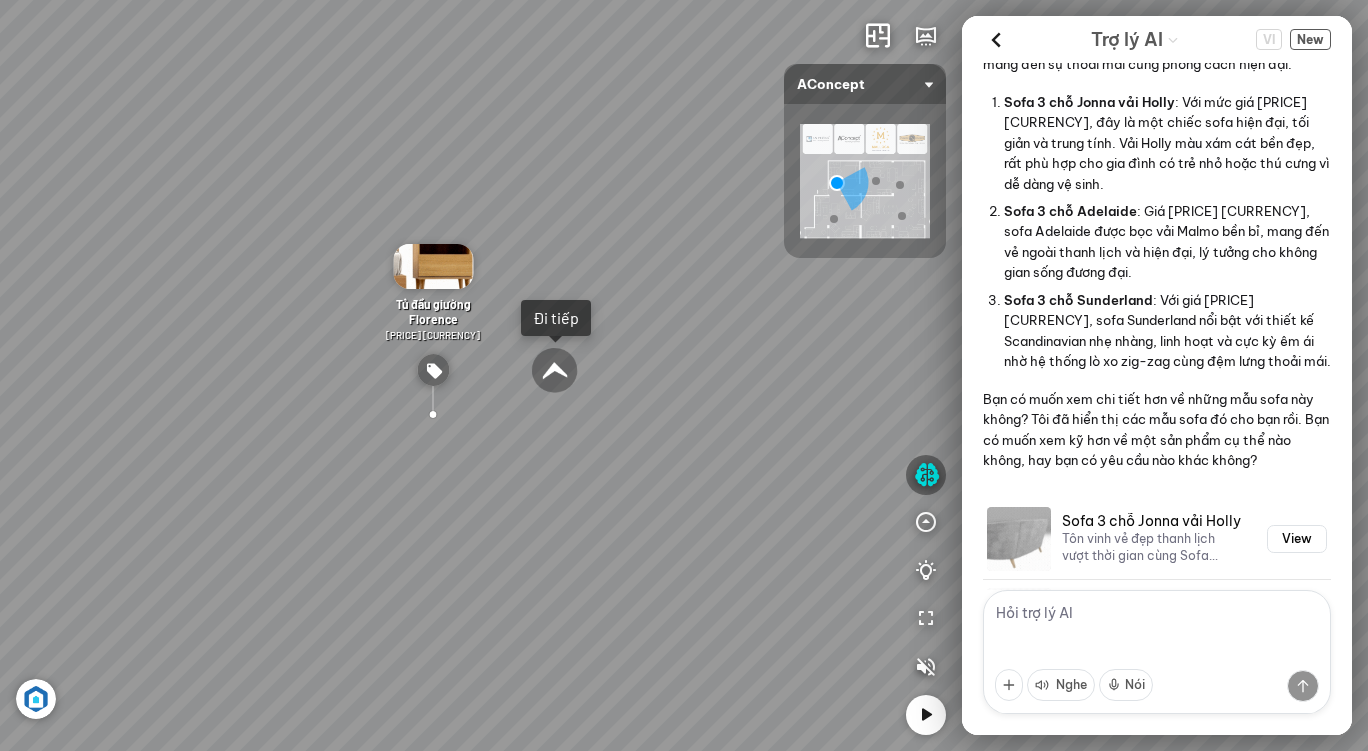 click on "Bàn Cafe Cadiz
[PRICE] [CURRENCY]
Sofa 3 chỗ Sunderland
[PRICE] [CURRENCY]
Tủ đầu giường Florence
[PRICE] [CURRENCY]
Đi tiếp
Đi tiếp" at bounding box center (684, 375) 